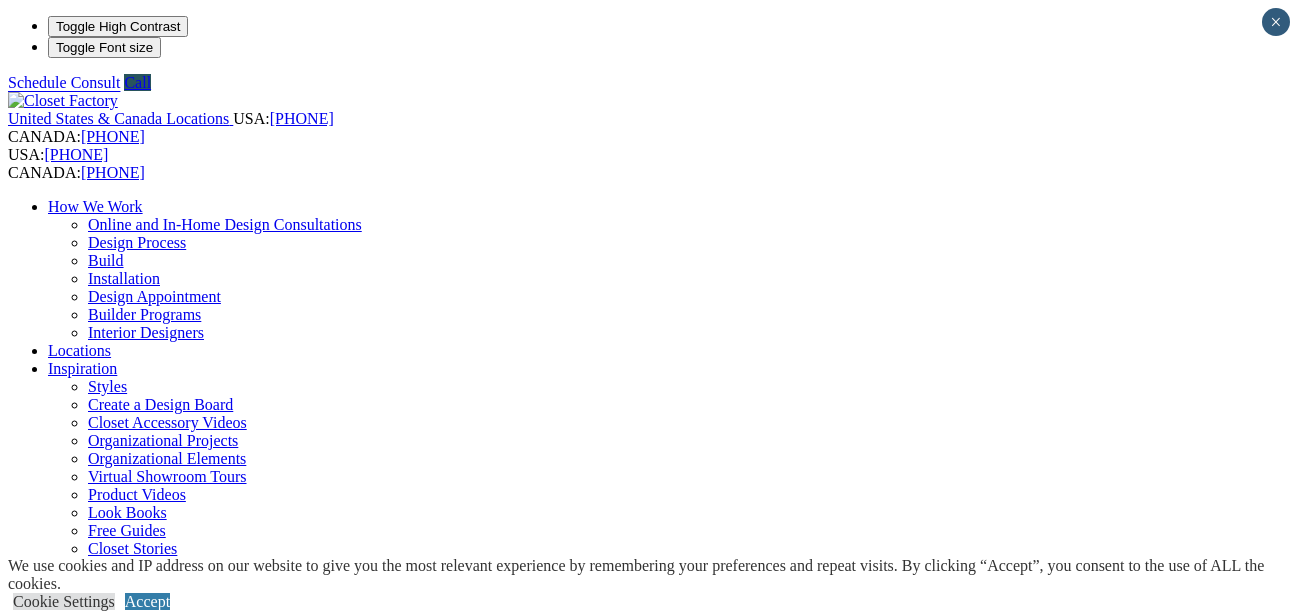 scroll, scrollTop: 0, scrollLeft: 0, axis: both 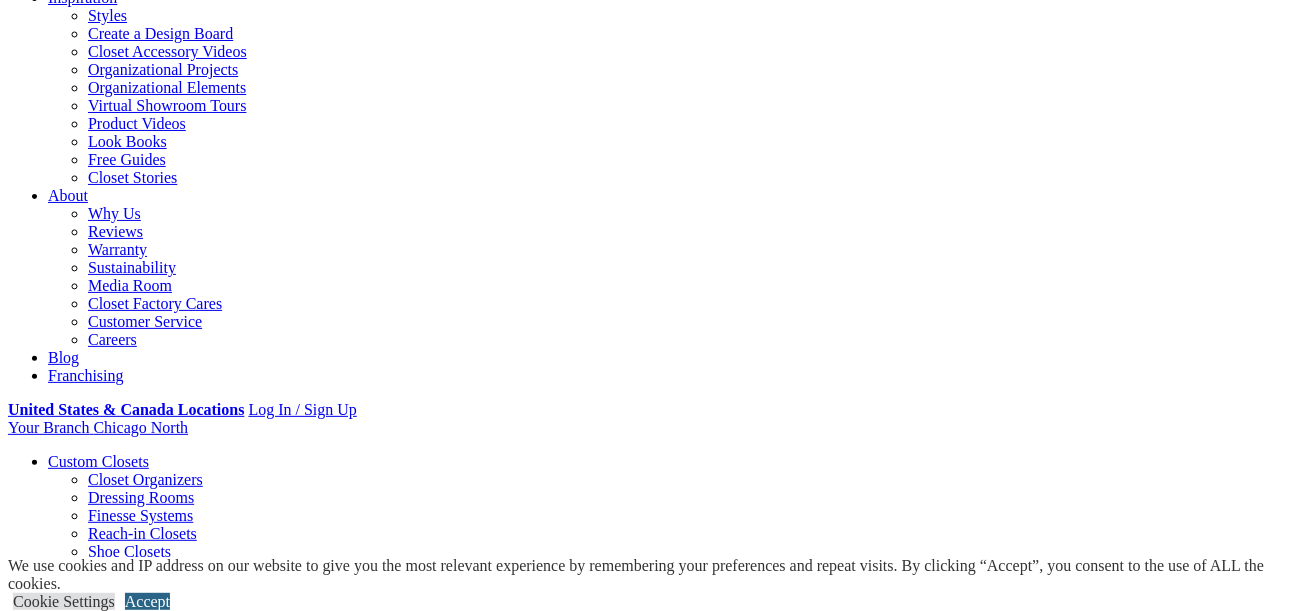 click on "Accept" at bounding box center (147, 601) 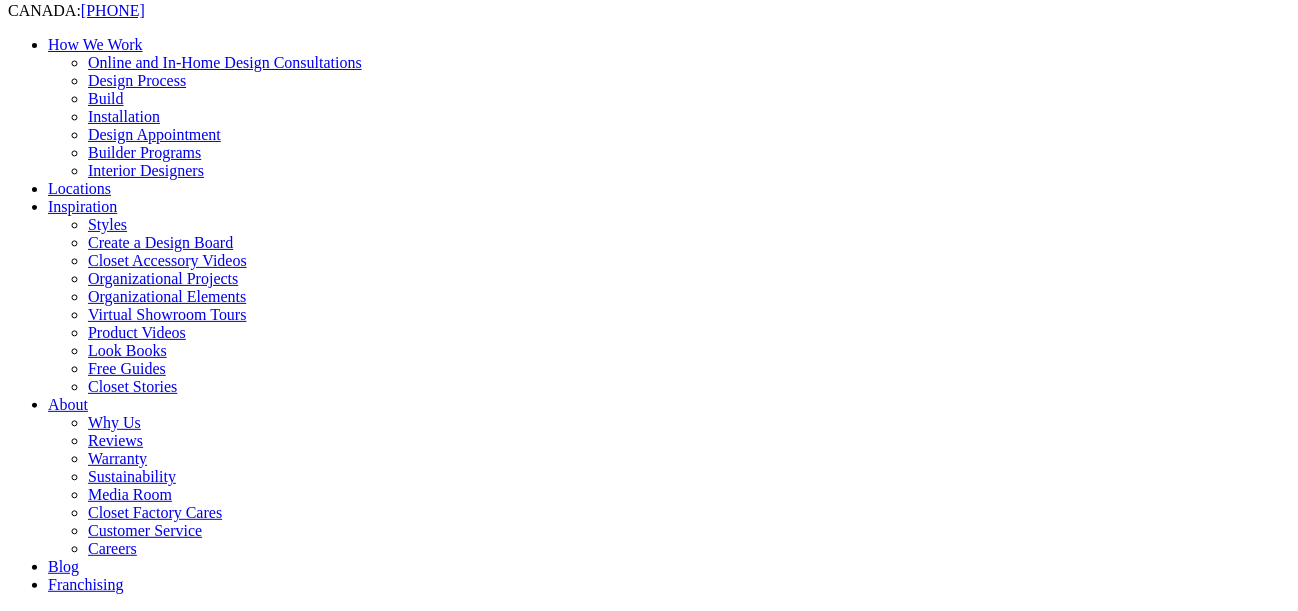 scroll, scrollTop: 0, scrollLeft: 0, axis: both 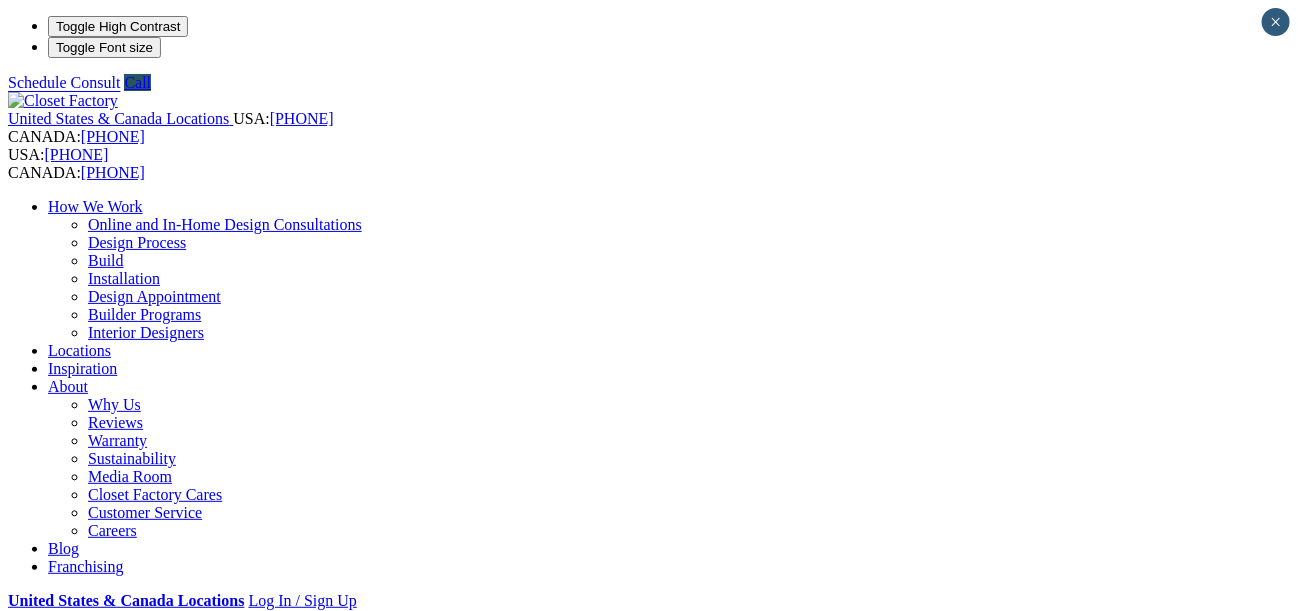 click on "Wall Beds" at bounding box center (81, 850) 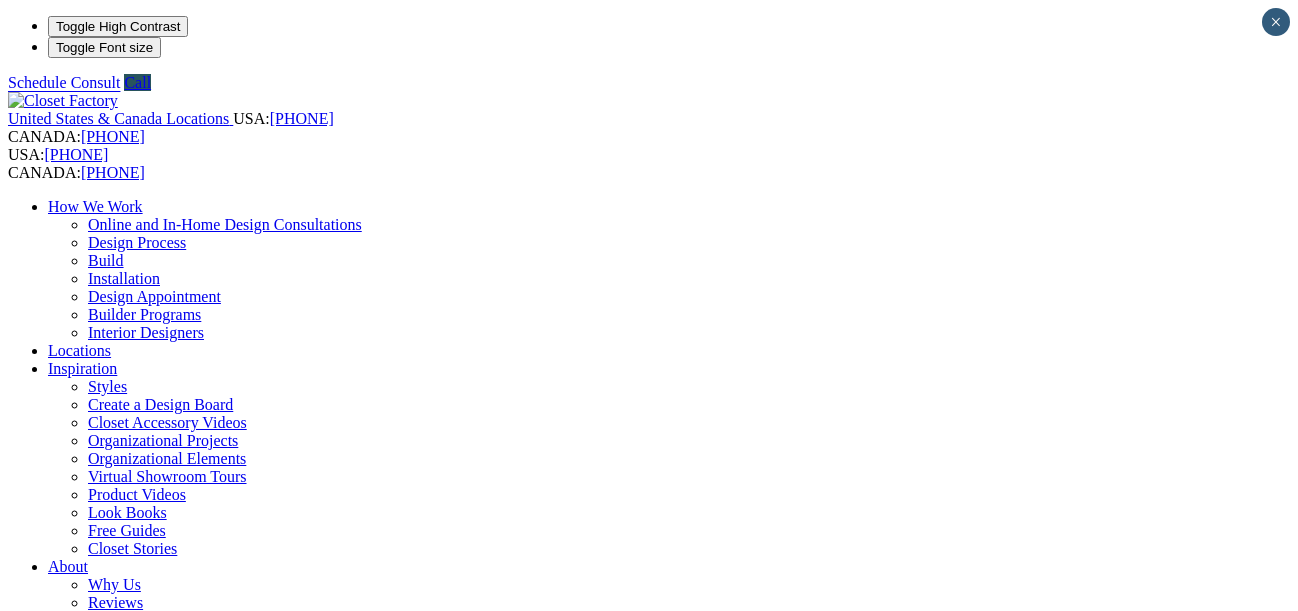 scroll, scrollTop: 0, scrollLeft: 0, axis: both 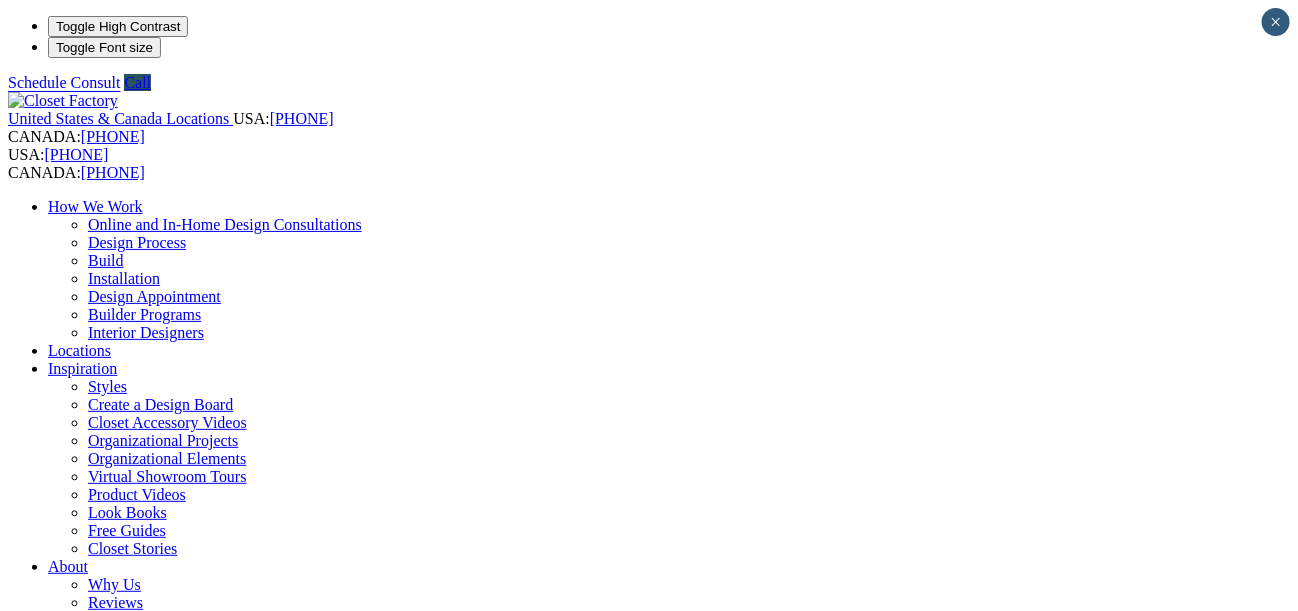 click on "CLOSE (X)" at bounding box center (46, 1853) 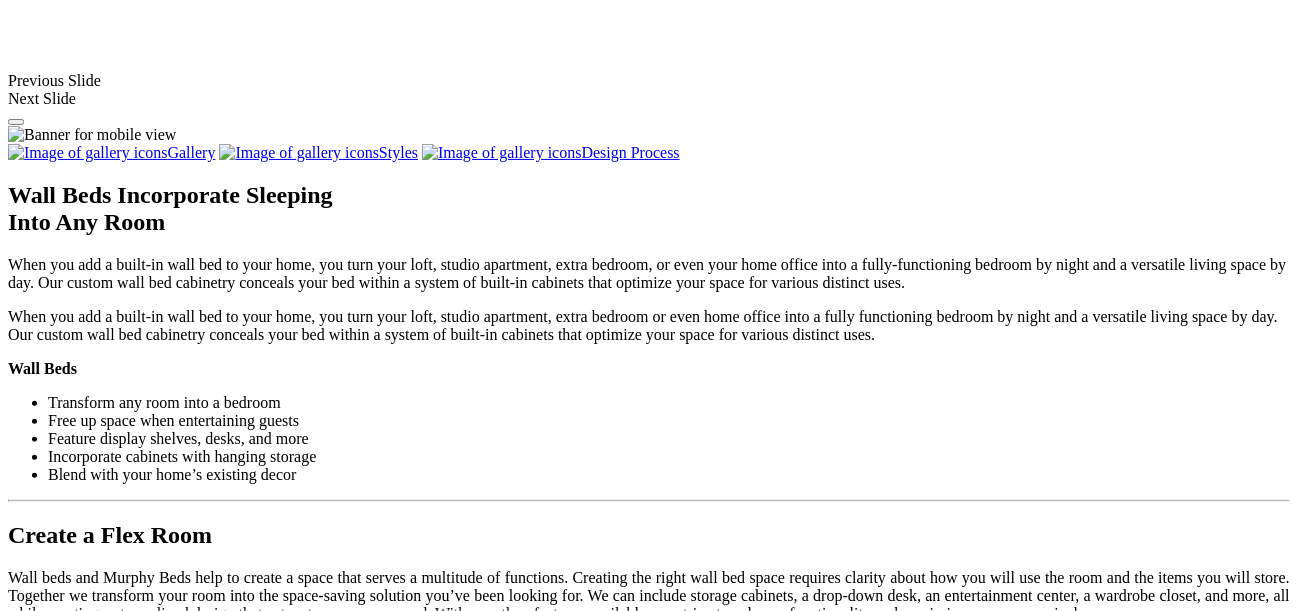 scroll, scrollTop: 1907, scrollLeft: 0, axis: vertical 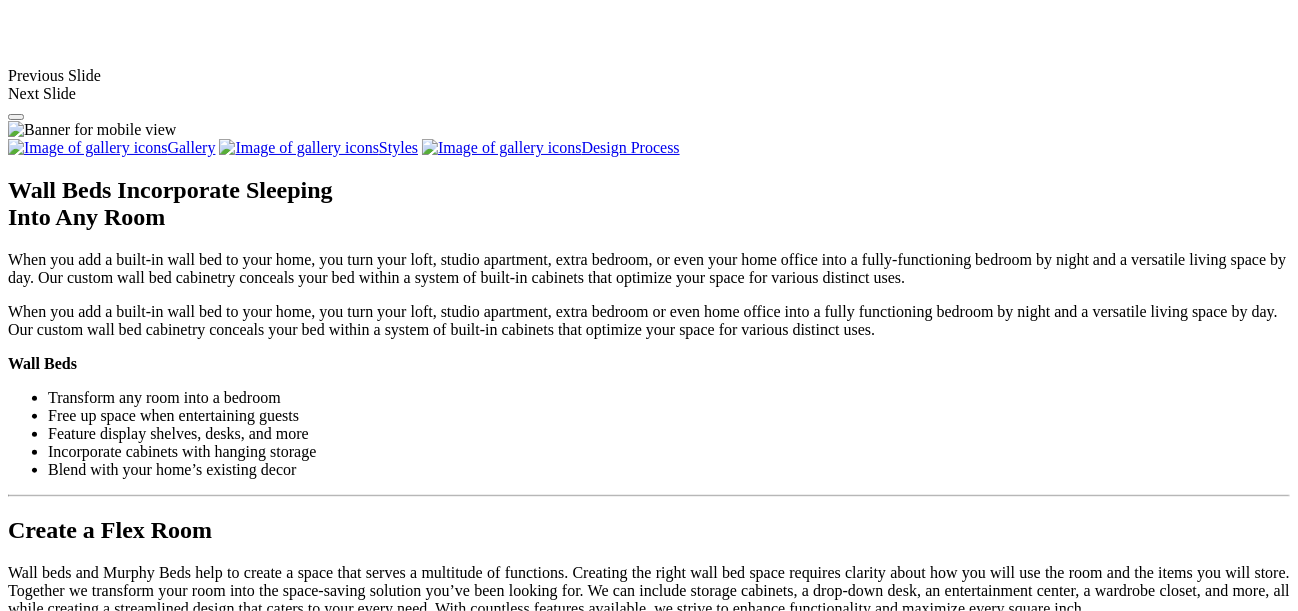 click on "Load More" at bounding box center [44, 1688] 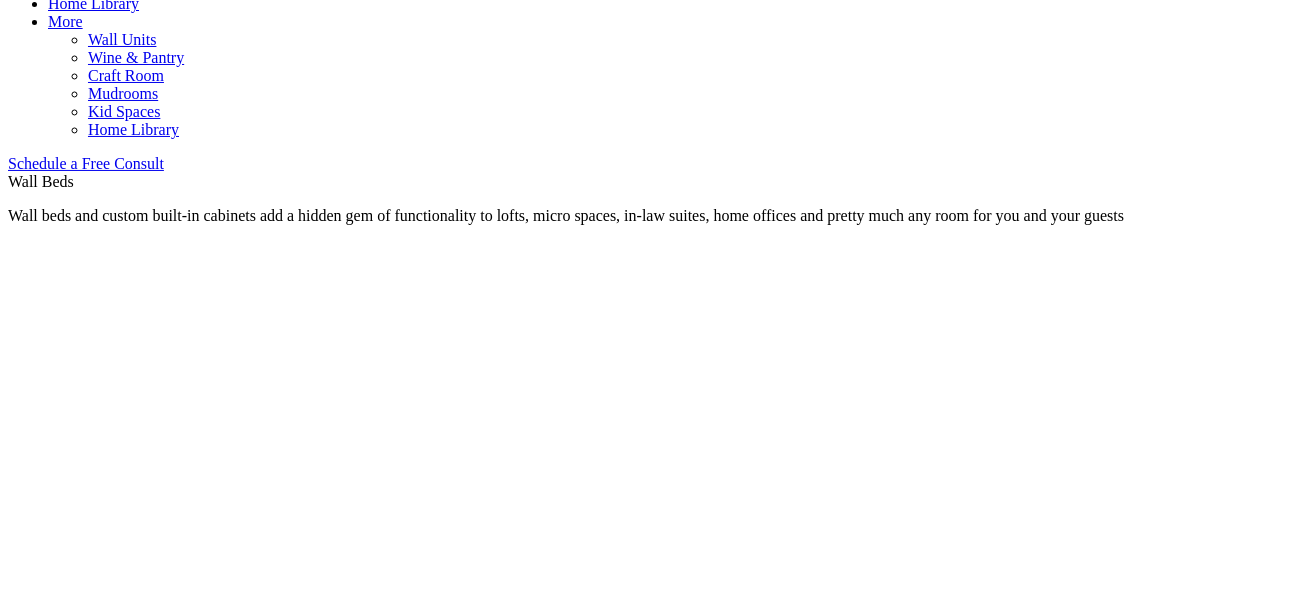 scroll, scrollTop: 1336, scrollLeft: 0, axis: vertical 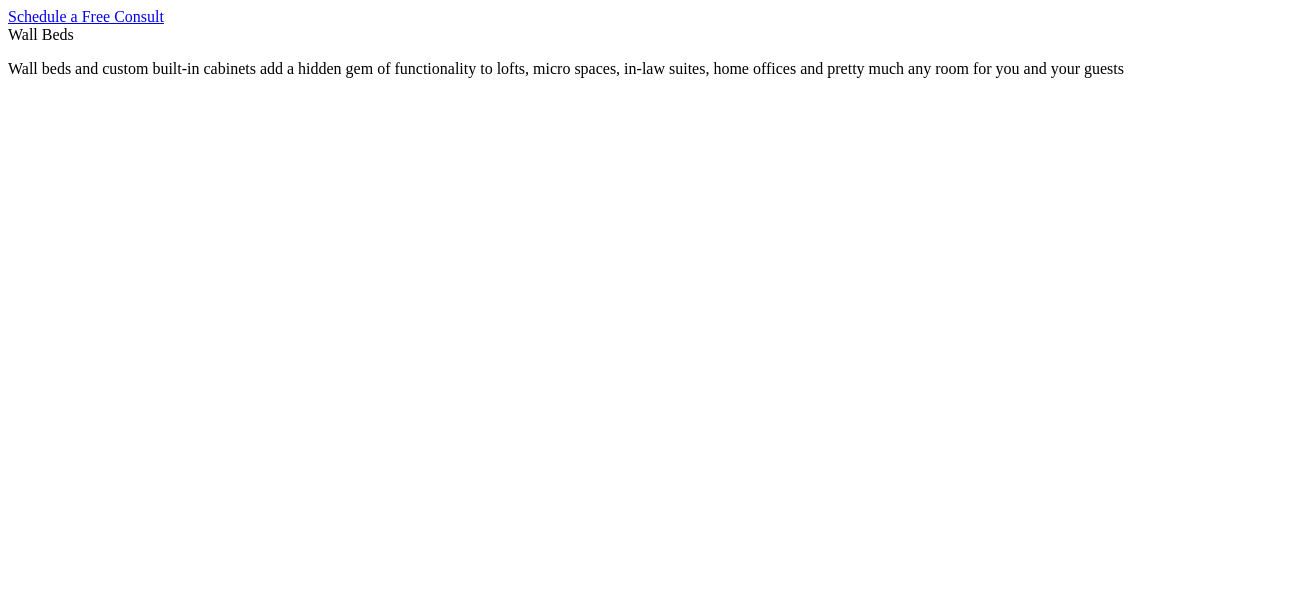 click at bounding box center [414, 1586] 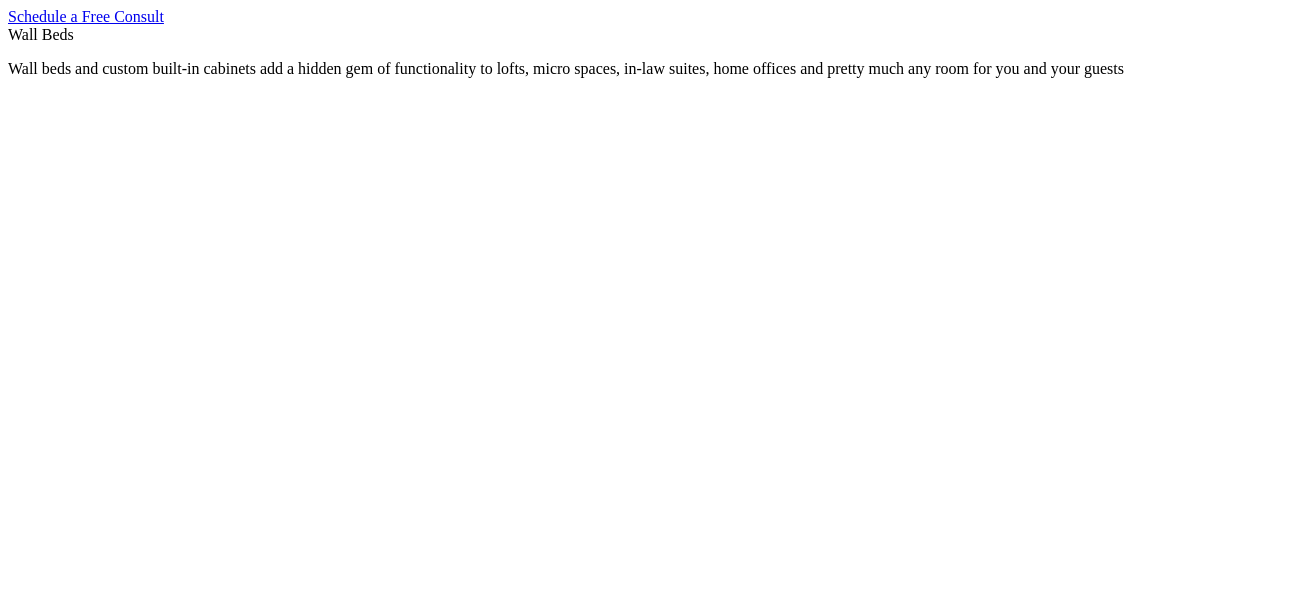click at bounding box center [8, 36940] 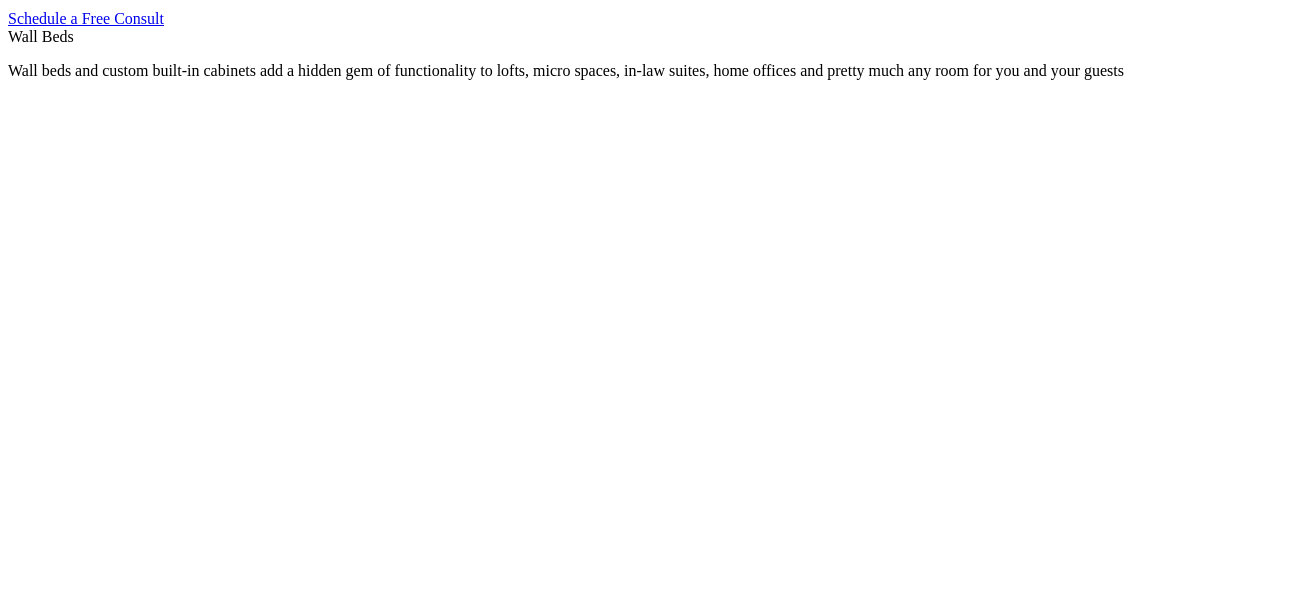 scroll, scrollTop: 1334, scrollLeft: 0, axis: vertical 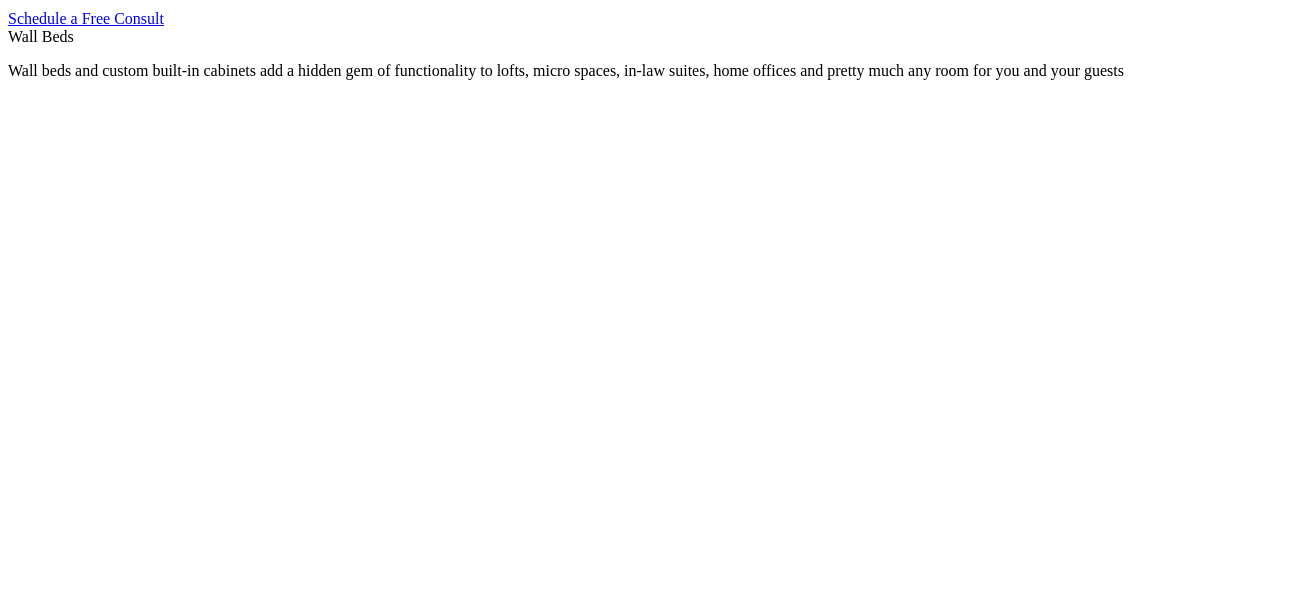 click at bounding box center [8, 36942] 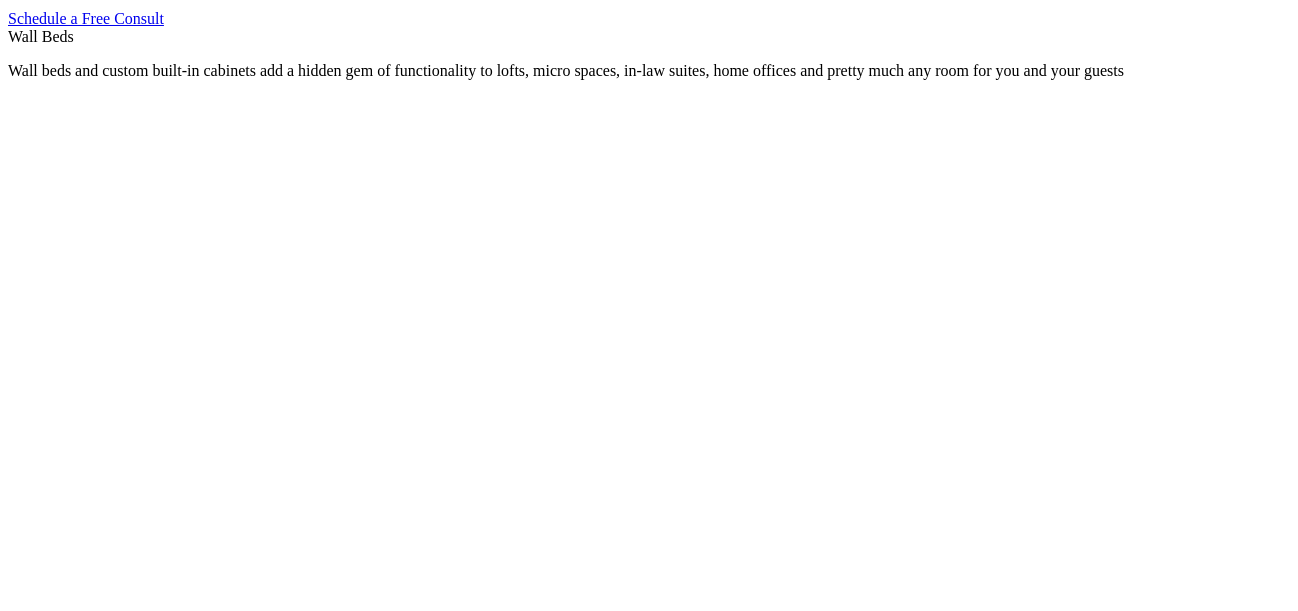 click on "Micro Spaces" at bounding box center (92, 1532) 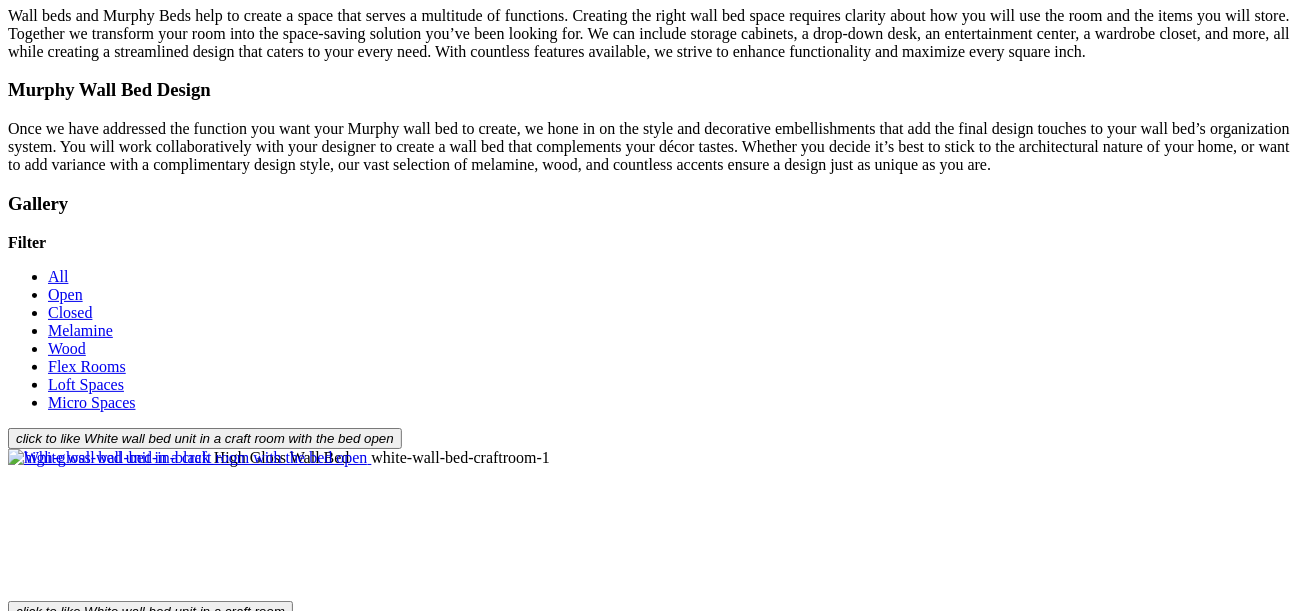 scroll, scrollTop: 2466, scrollLeft: 0, axis: vertical 